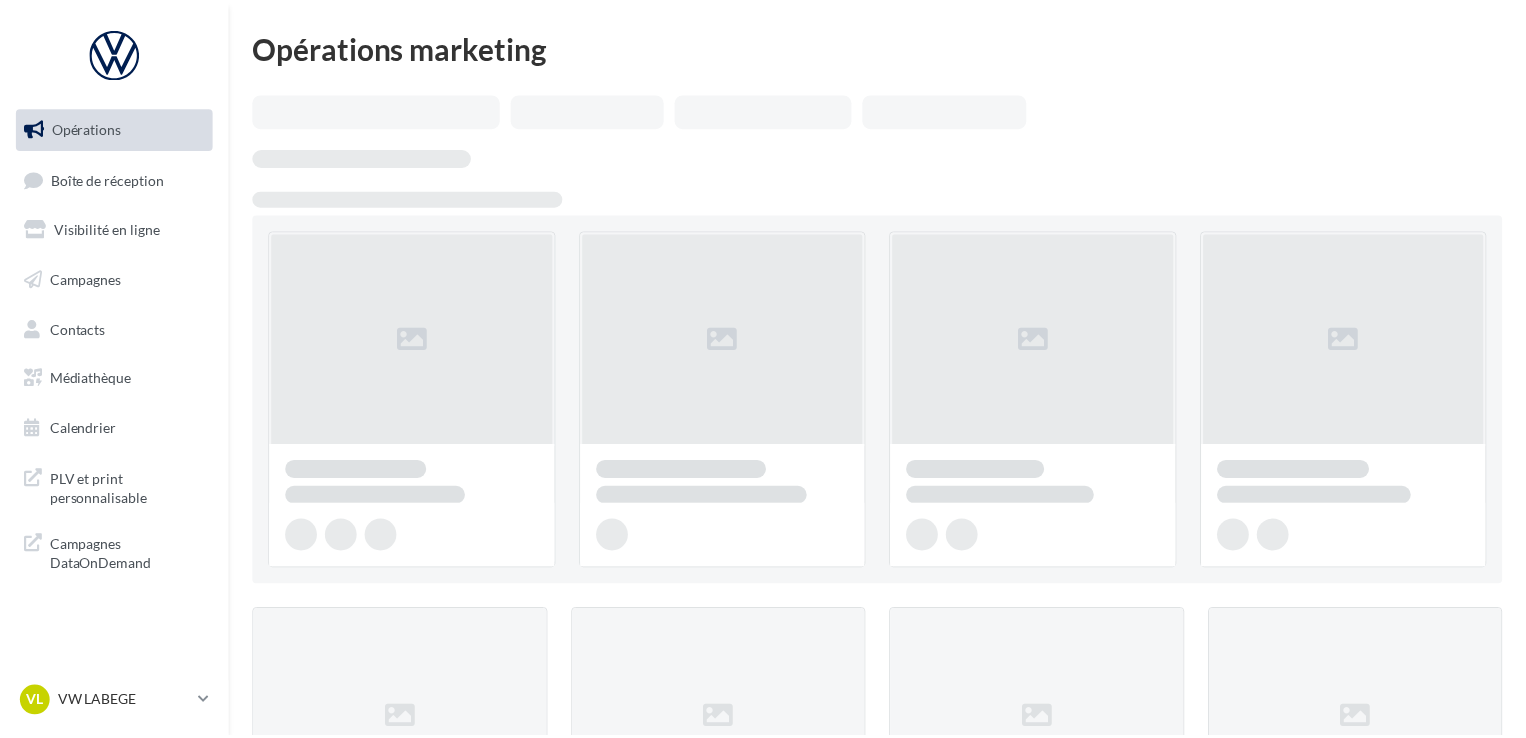 scroll, scrollTop: 0, scrollLeft: 0, axis: both 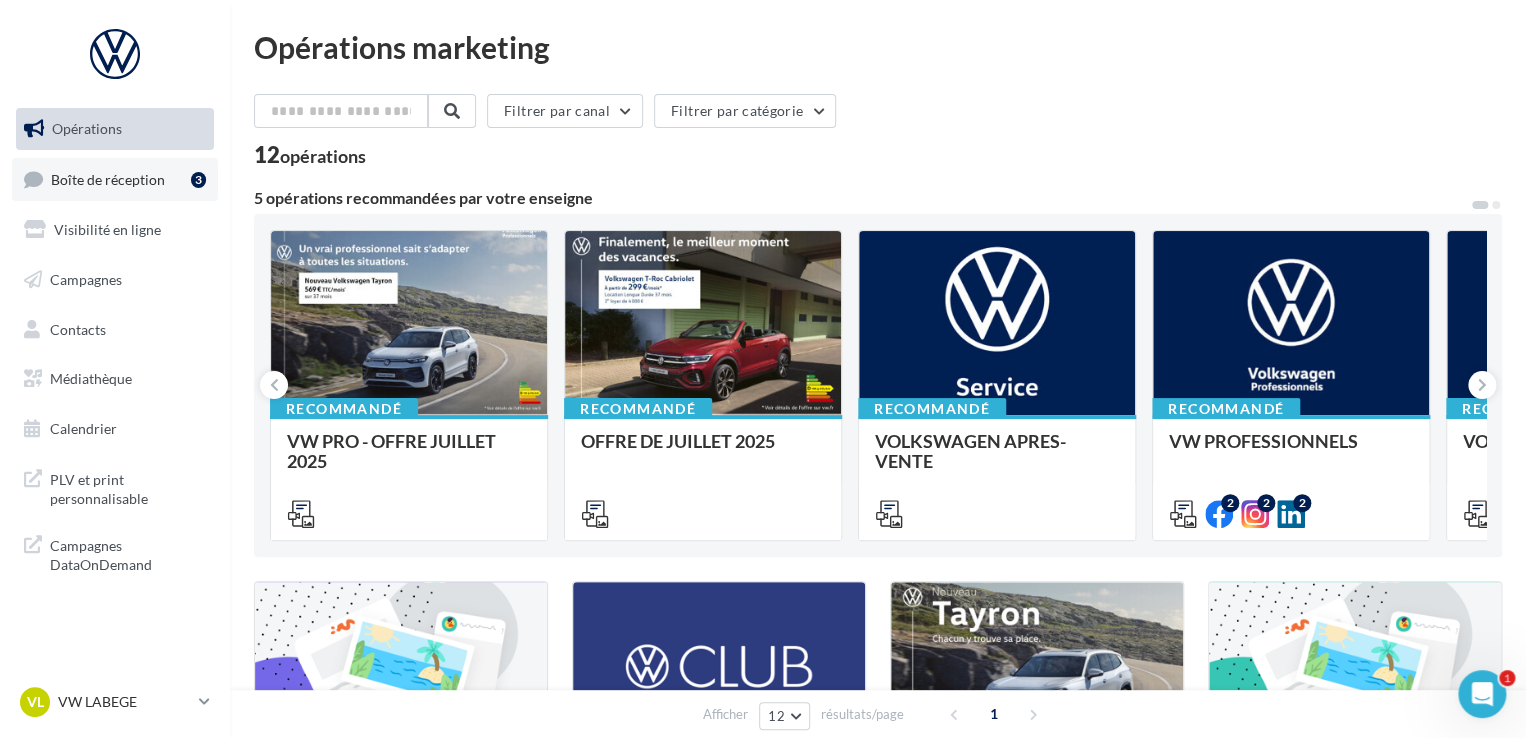 click on "Boîte de réception
3" at bounding box center [115, 179] 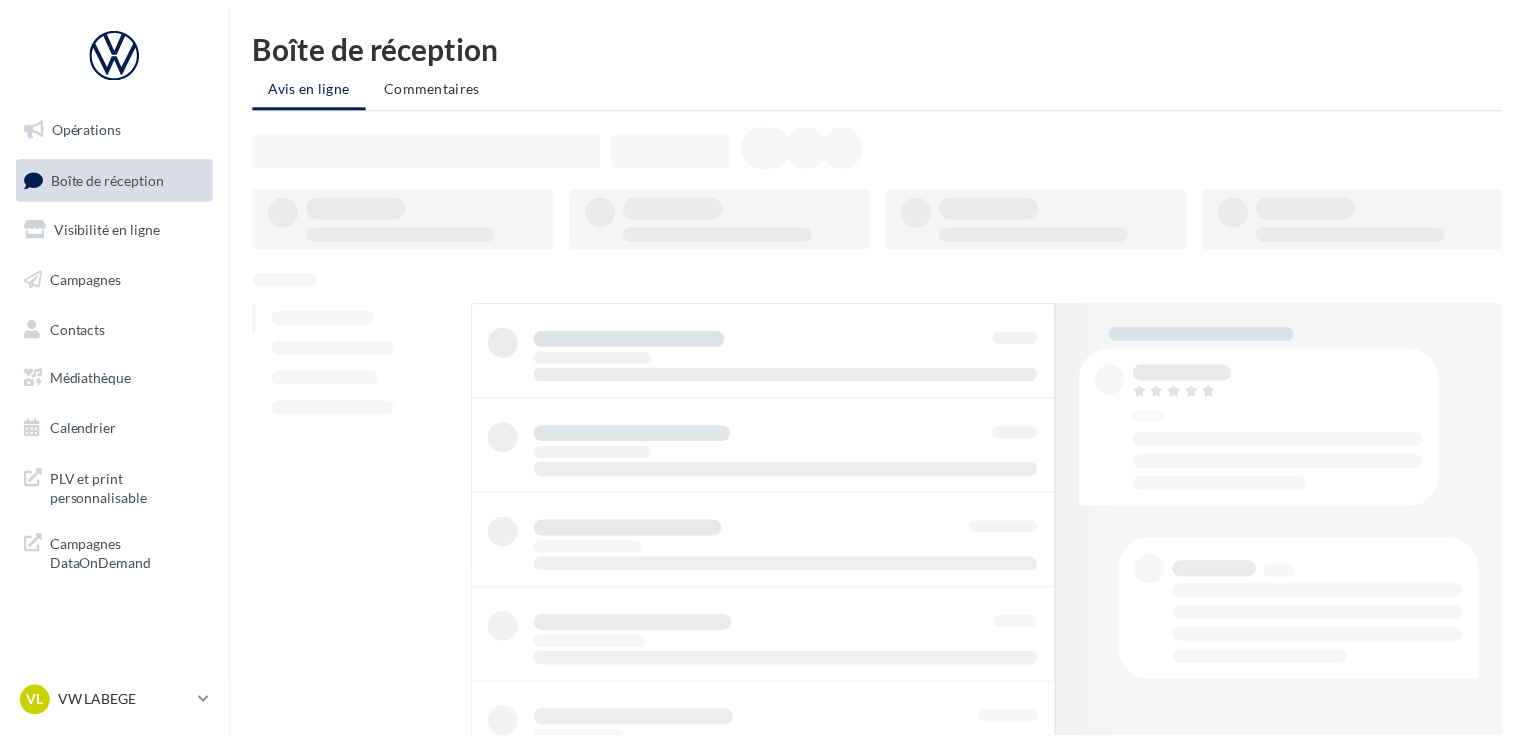 scroll, scrollTop: 0, scrollLeft: 0, axis: both 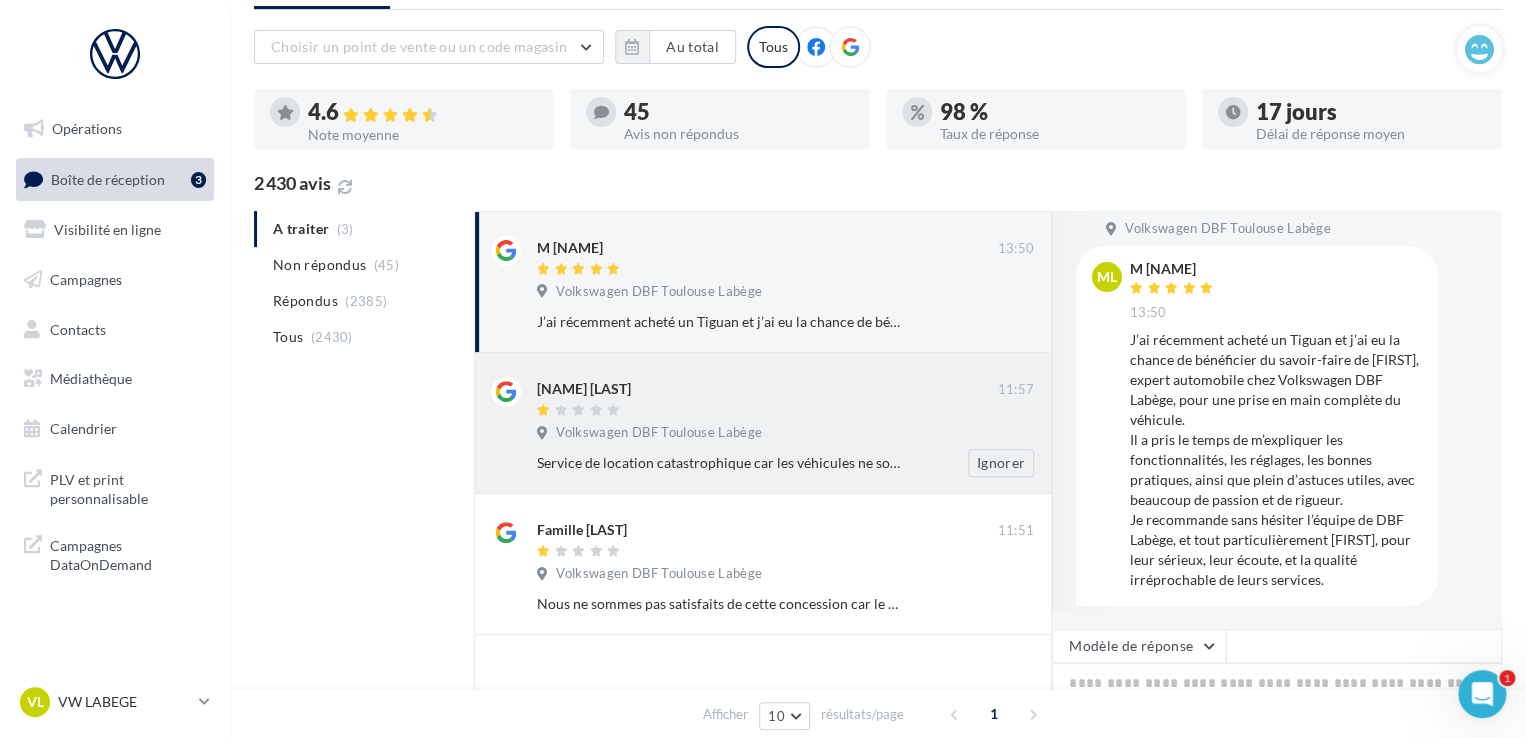 click at bounding box center [767, 411] 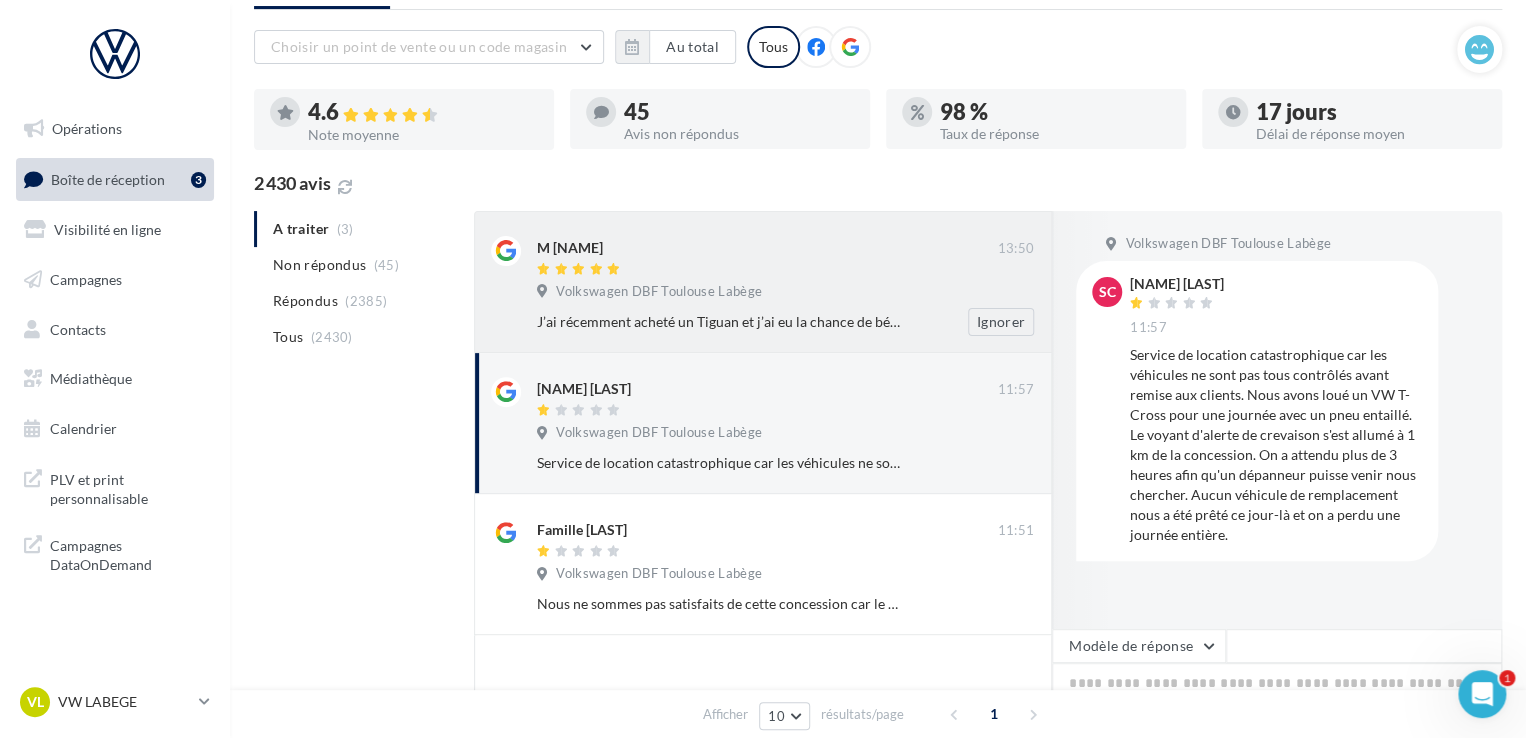 click on "J’ai récemment acheté un Tiguan et j’ai eu la chance de bénéficier du savoir-faire de [FIRST], expert automobile chez Volkswagen DBF Labège, pour une prise en main complète du véhicule.
Il a pris le temps de m’expliquer les fonctionnalités, les réglages, les bonnes pratiques, ainsi que plein d’astuces utiles, avec beaucoup de passion et de rigueur.
Je recommande sans hésiter l’équipe de DBF Labège, et tout particulièrement [FIRST], pour leur sérieux, leur écoute, et la qualité irréprochable de leurs services.
Ignorer" at bounding box center [793, 322] 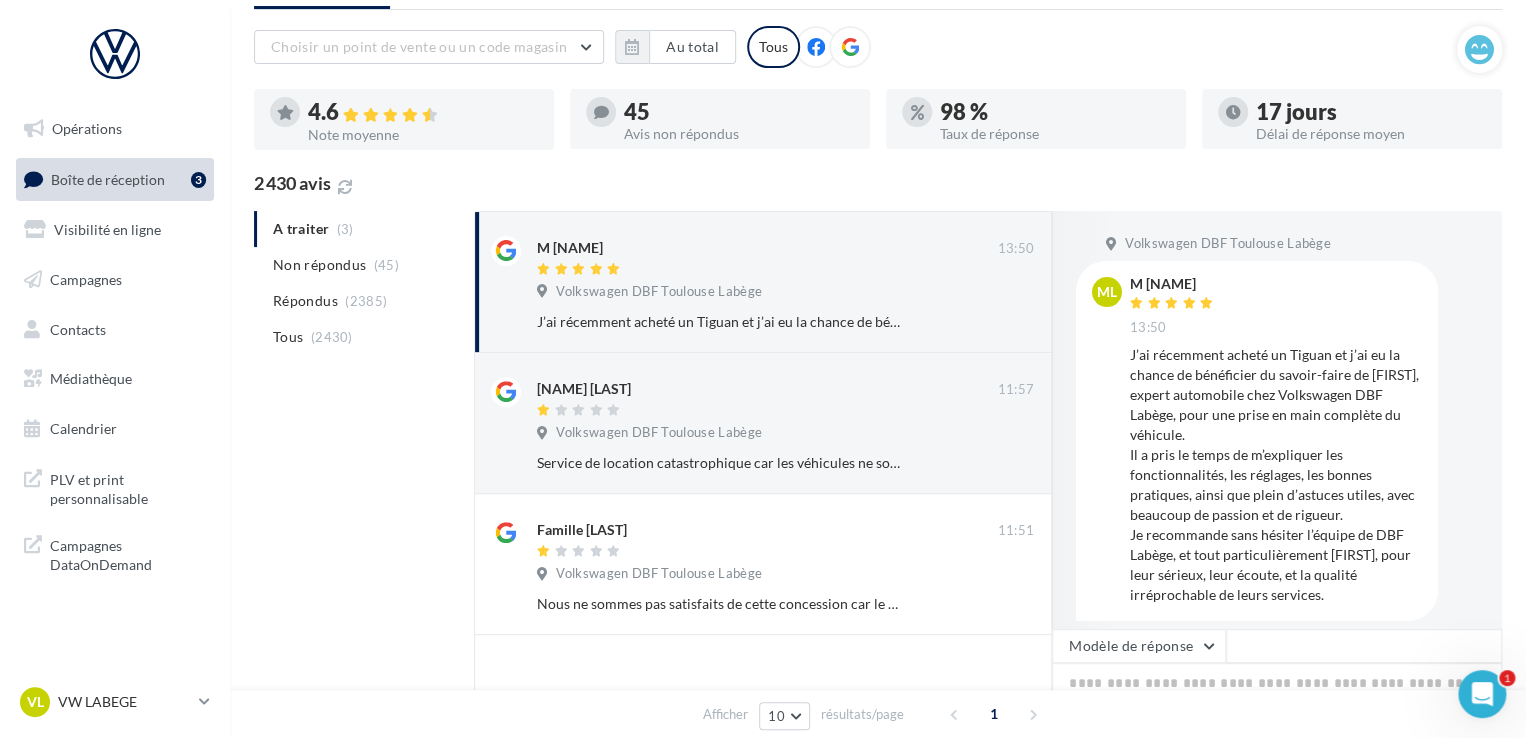 scroll, scrollTop: 16, scrollLeft: 0, axis: vertical 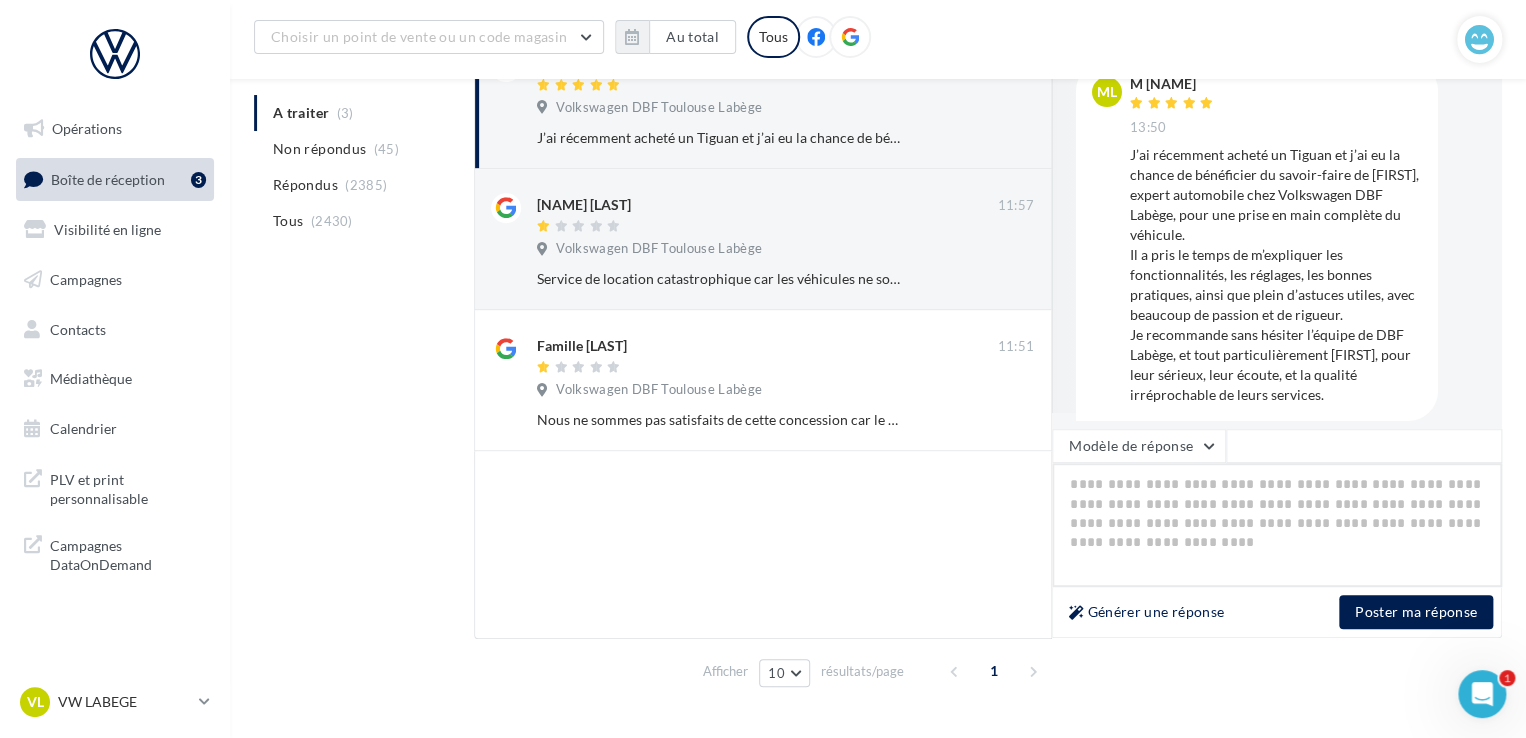 click at bounding box center [1277, 525] 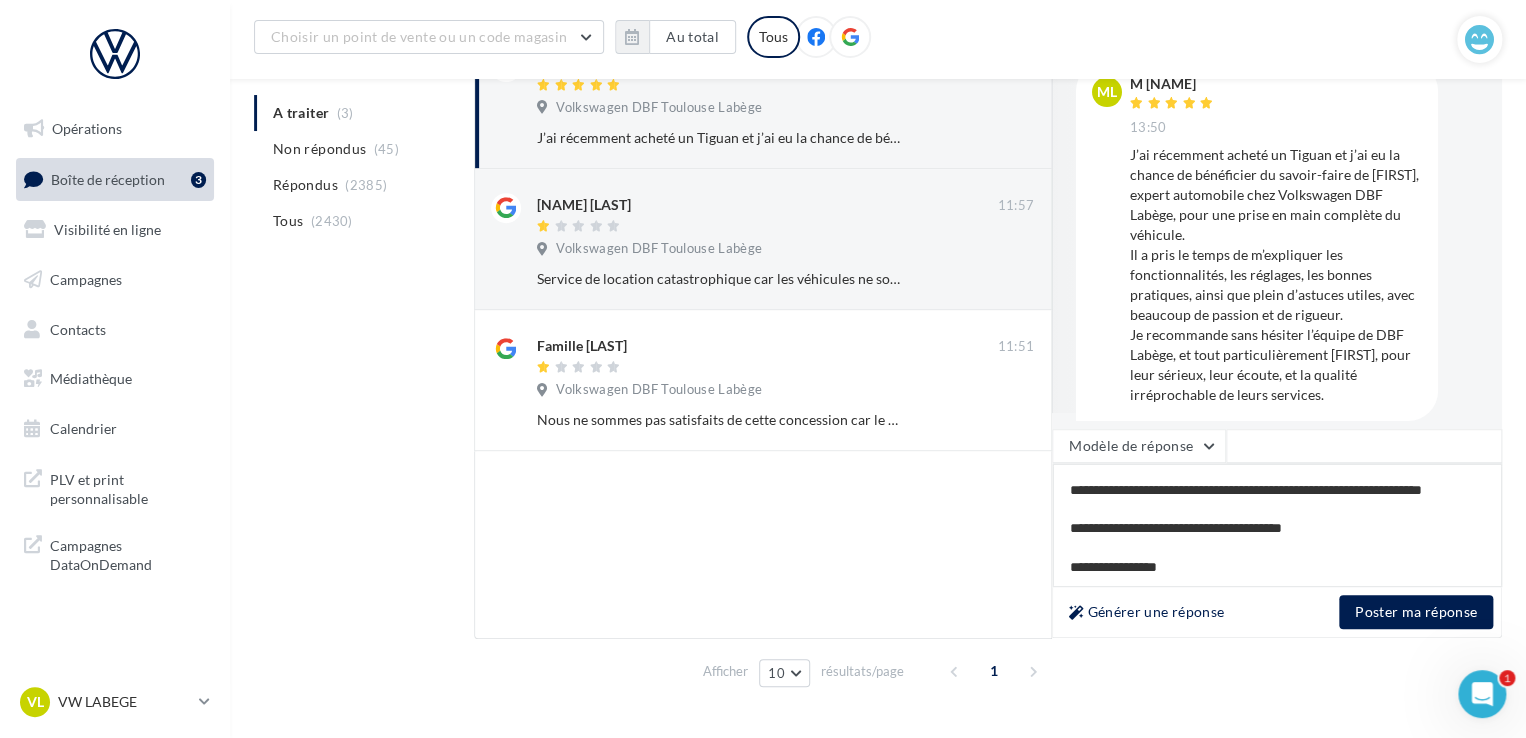 scroll, scrollTop: 78, scrollLeft: 0, axis: vertical 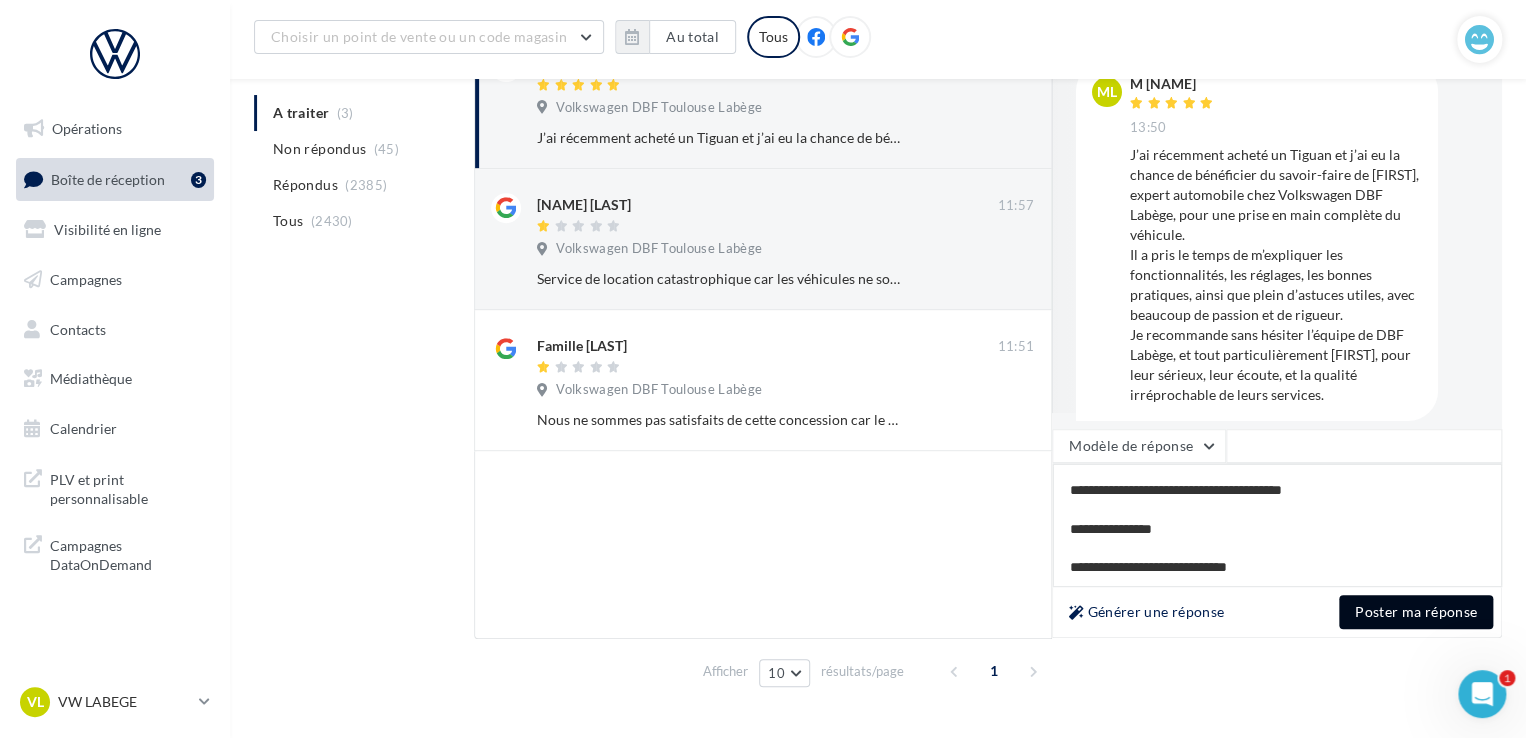 type on "**********" 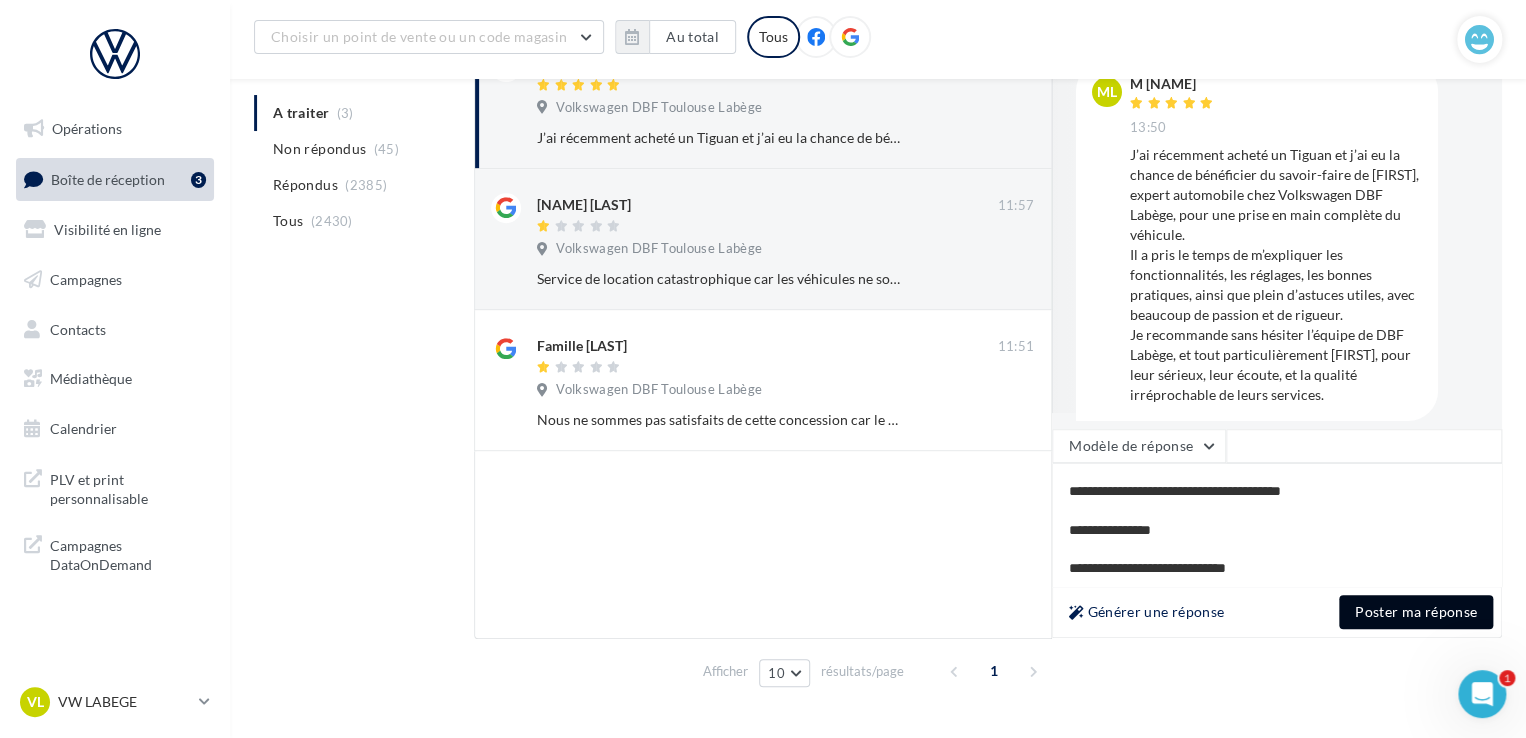 click on "Poster ma réponse" at bounding box center (1416, 612) 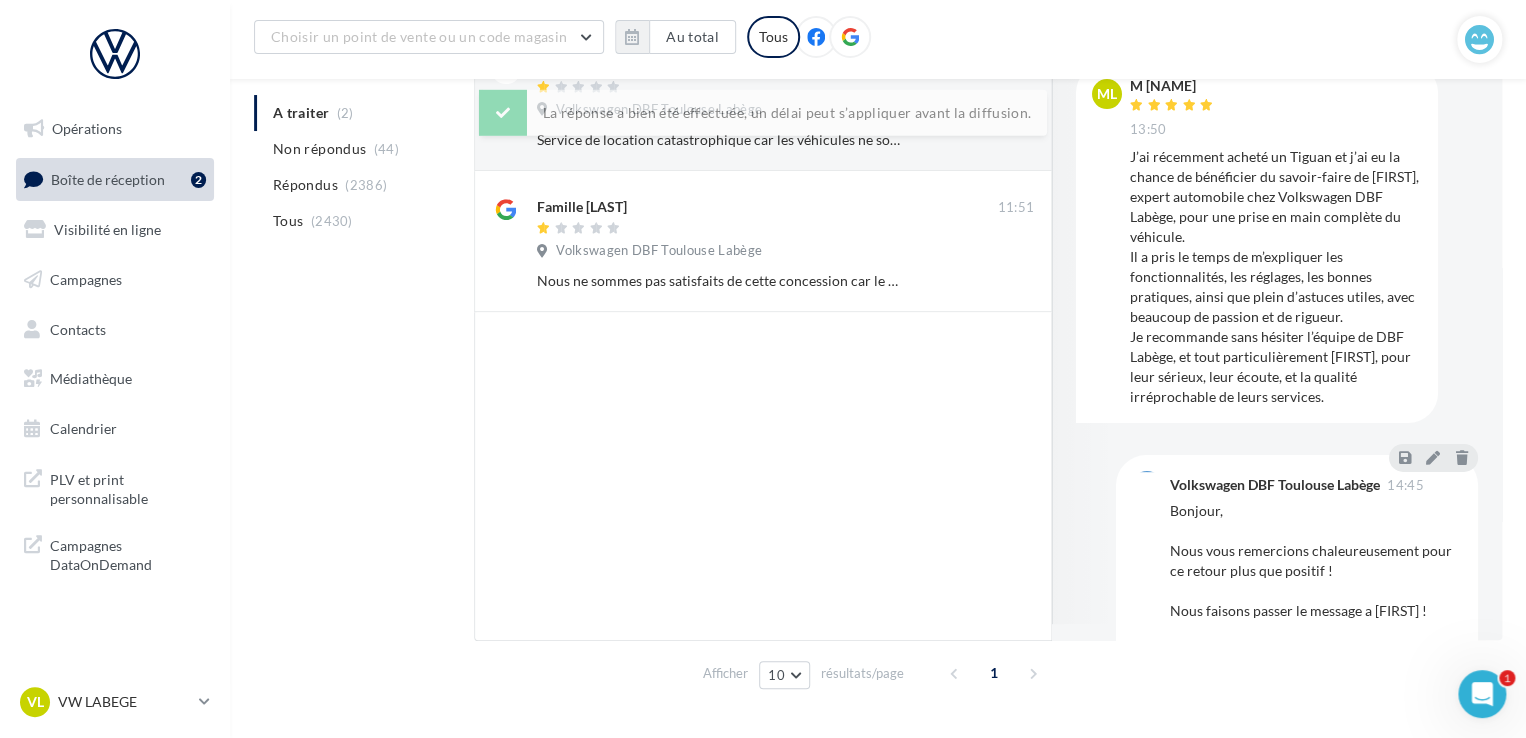 scroll, scrollTop: 300, scrollLeft: 0, axis: vertical 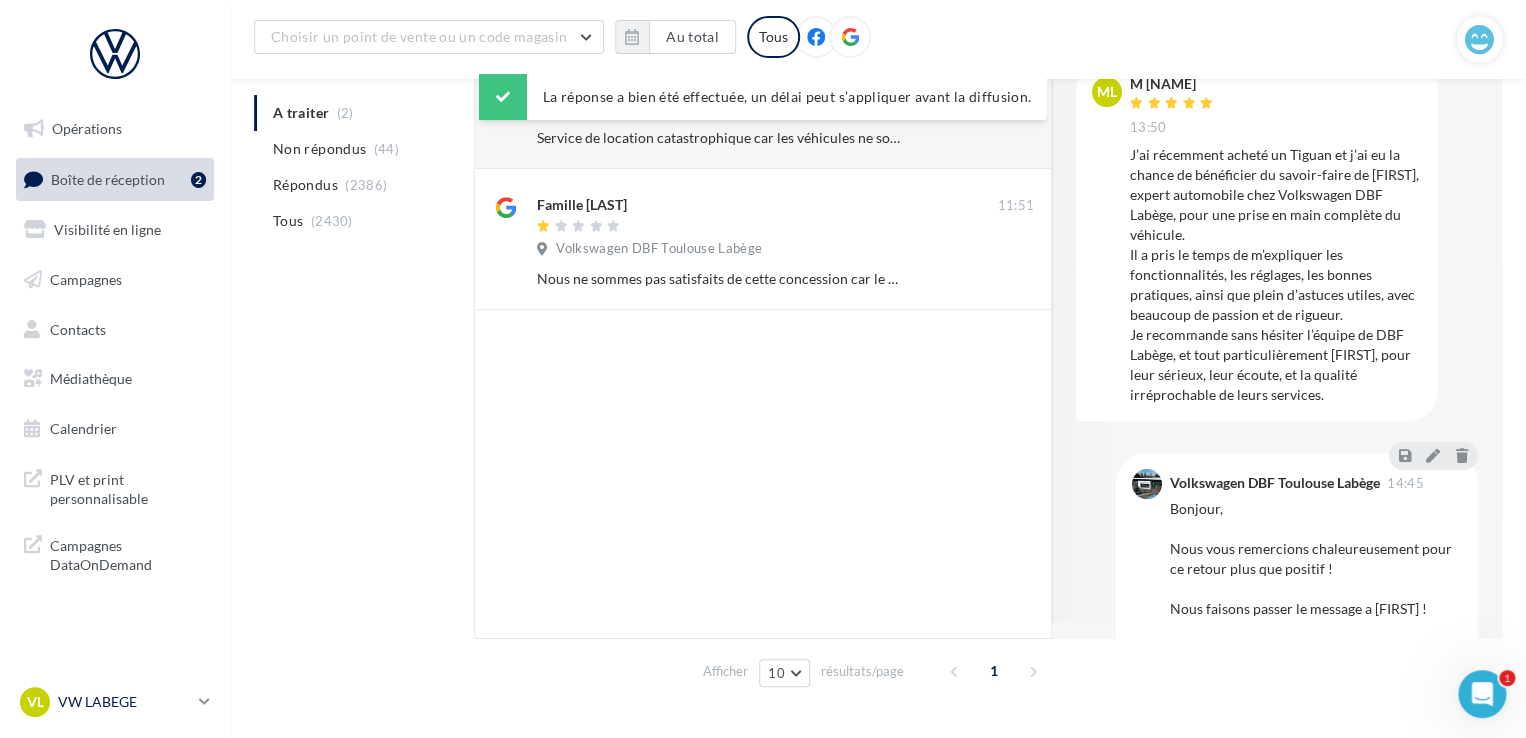 click on "VW LABEGE" at bounding box center [124, 702] 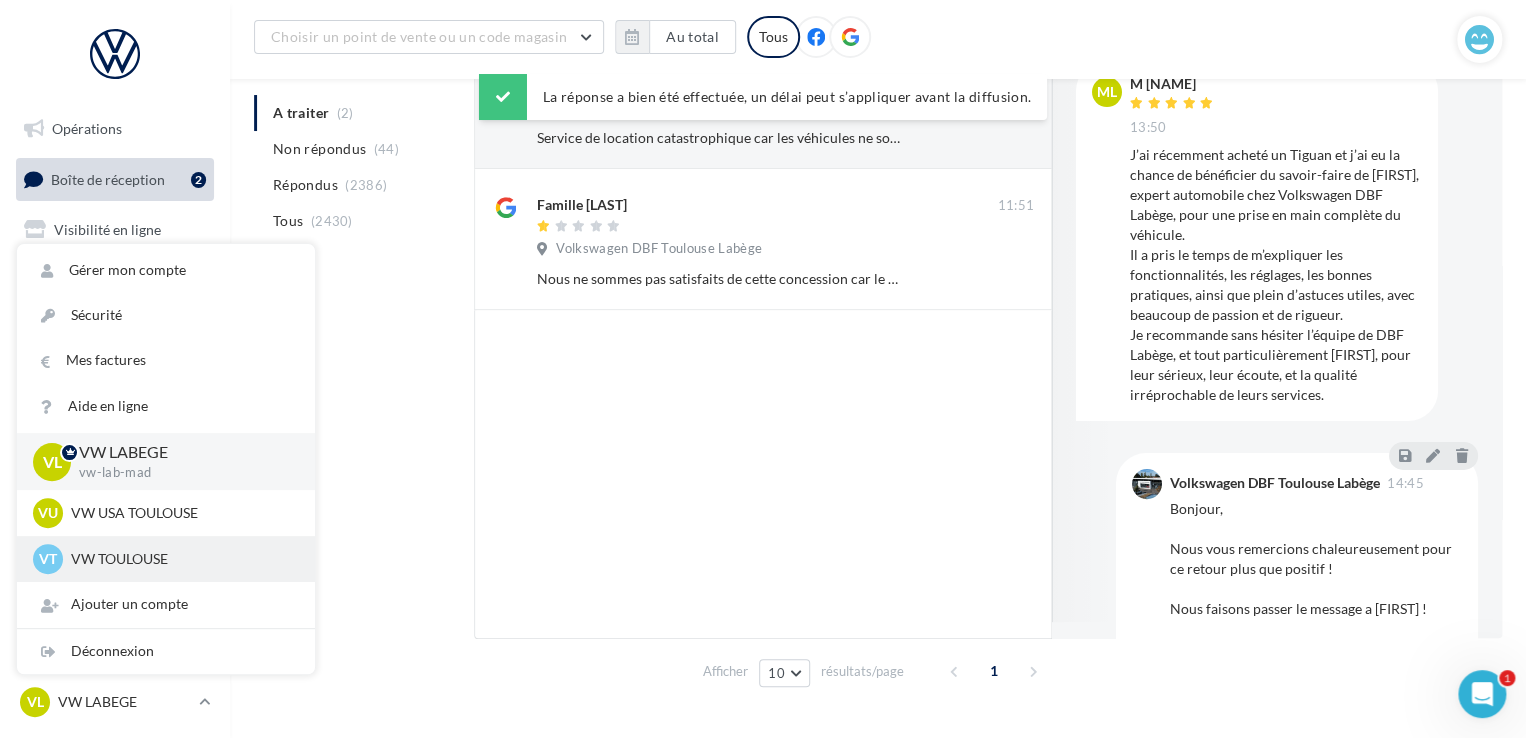 click on "VW TOULOUSE" at bounding box center (181, 513) 